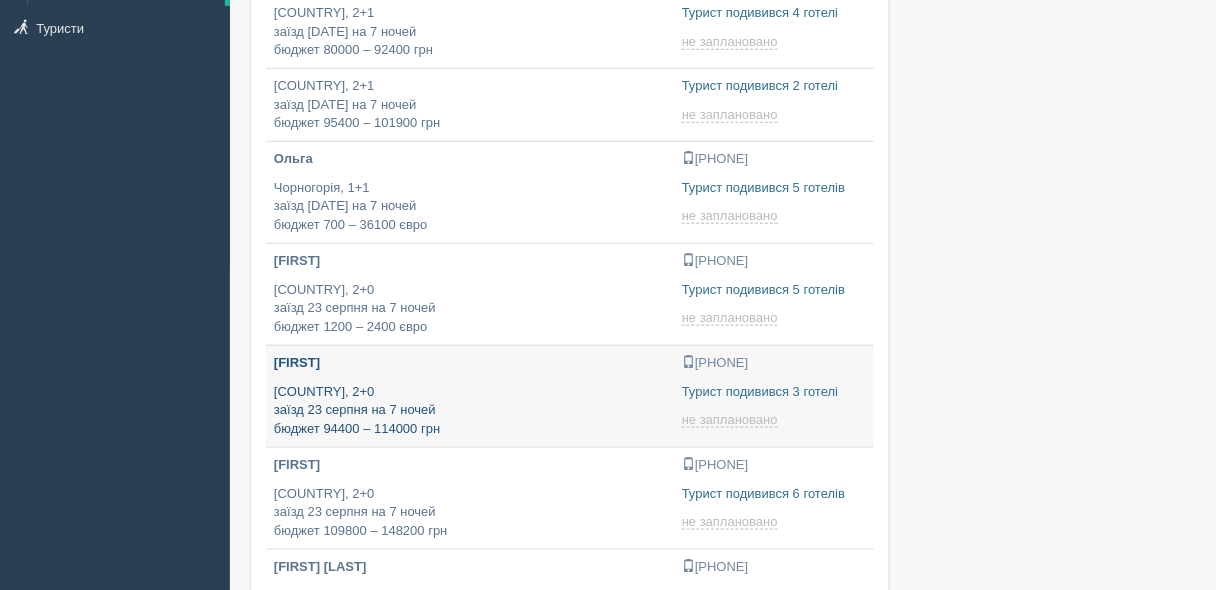 type on "2025-08-04 14:05" 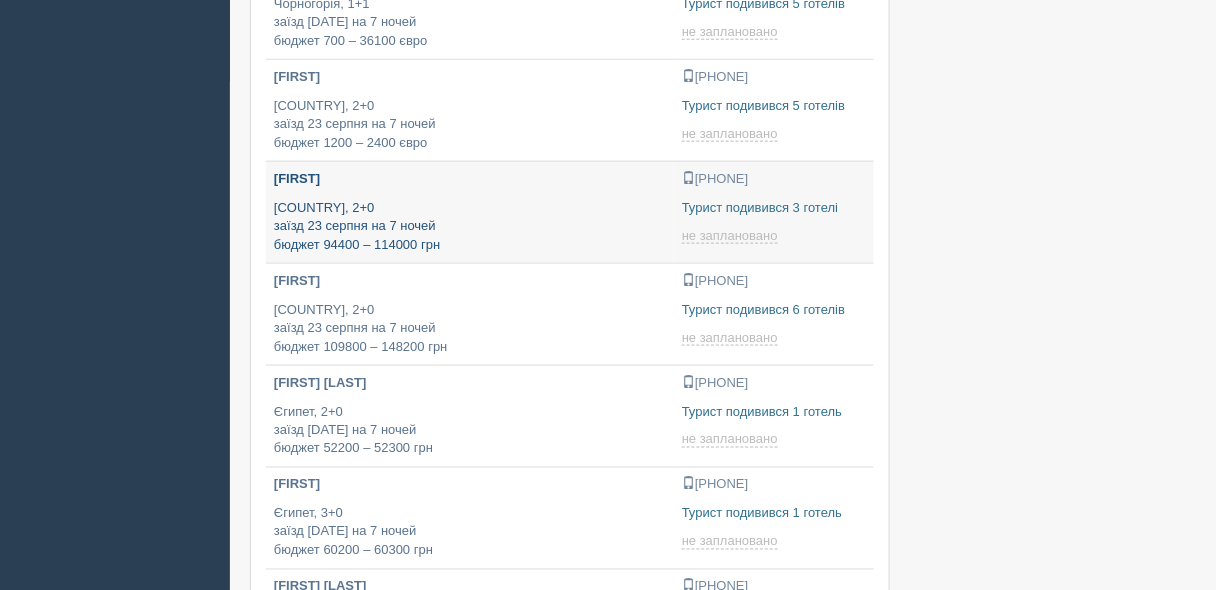 scroll, scrollTop: 560, scrollLeft: 0, axis: vertical 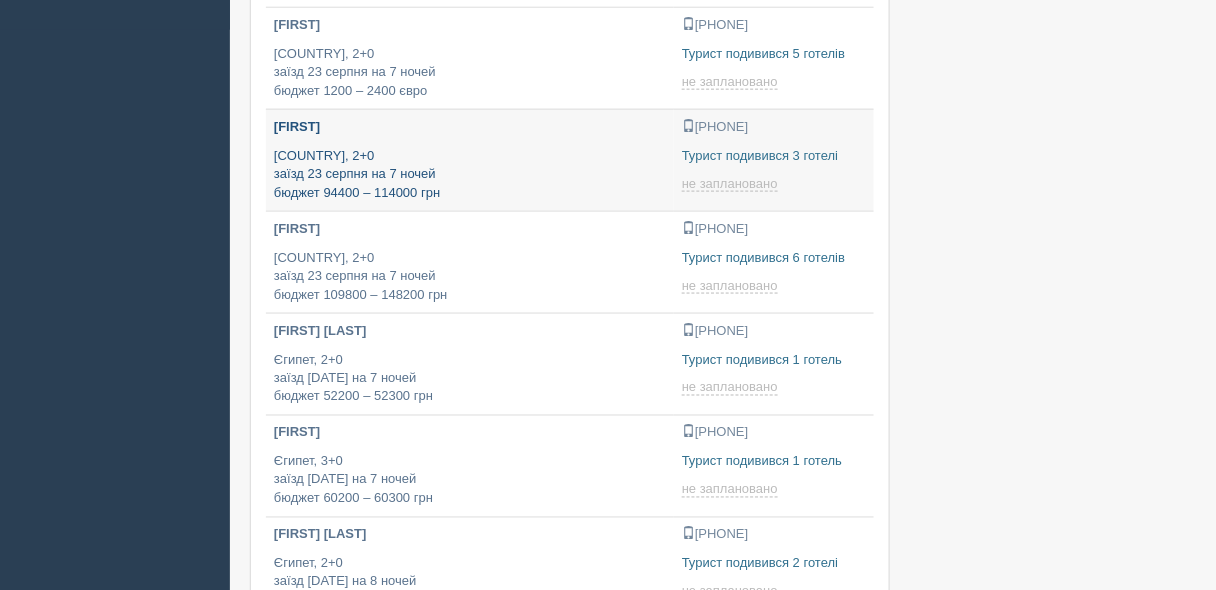 type on "2025-08-04 13:50" 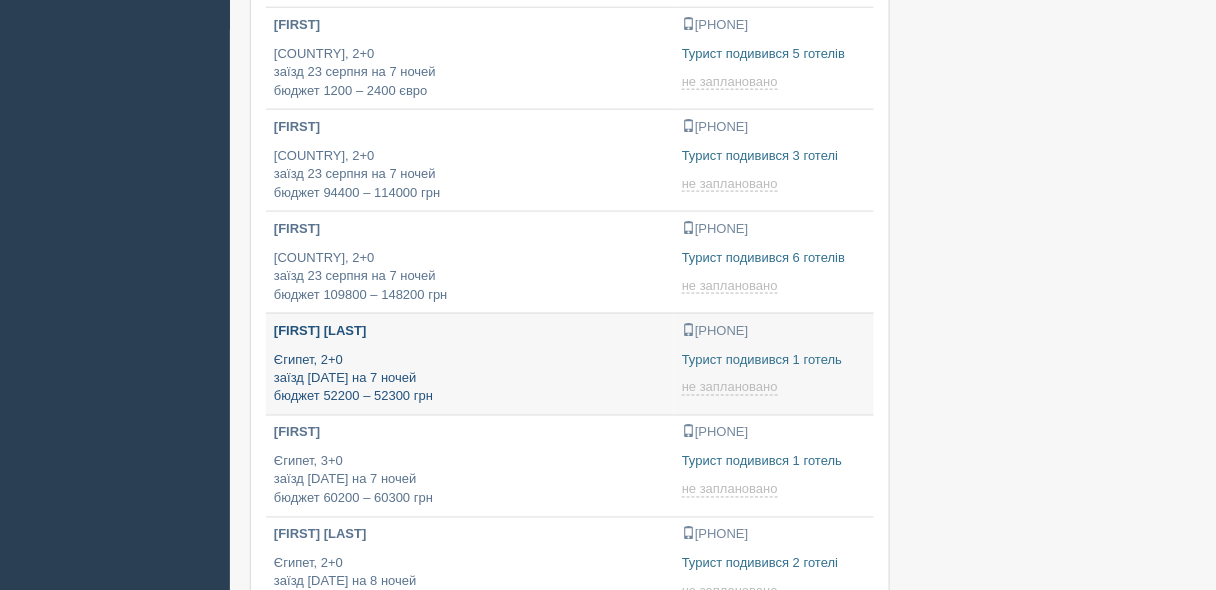 type on "2025-08-04 13:10" 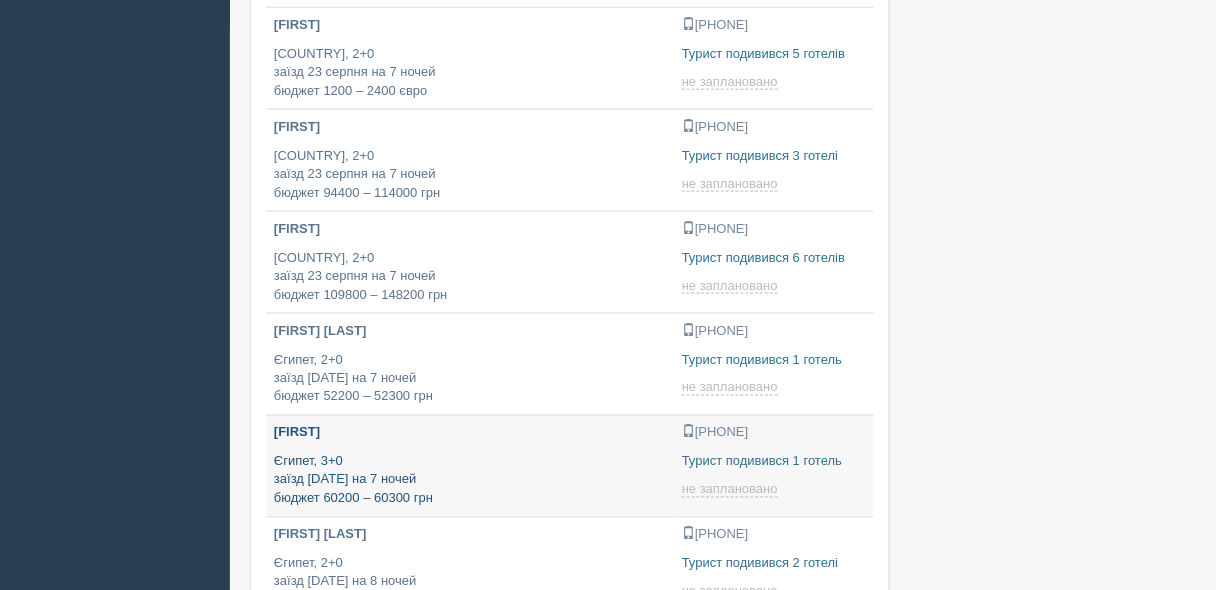 click on "Дарина
Єгипет, 3+0 заїзд 19 серпня на 7 ночей бюджет 60200 – 60300 грн" at bounding box center [470, 466] 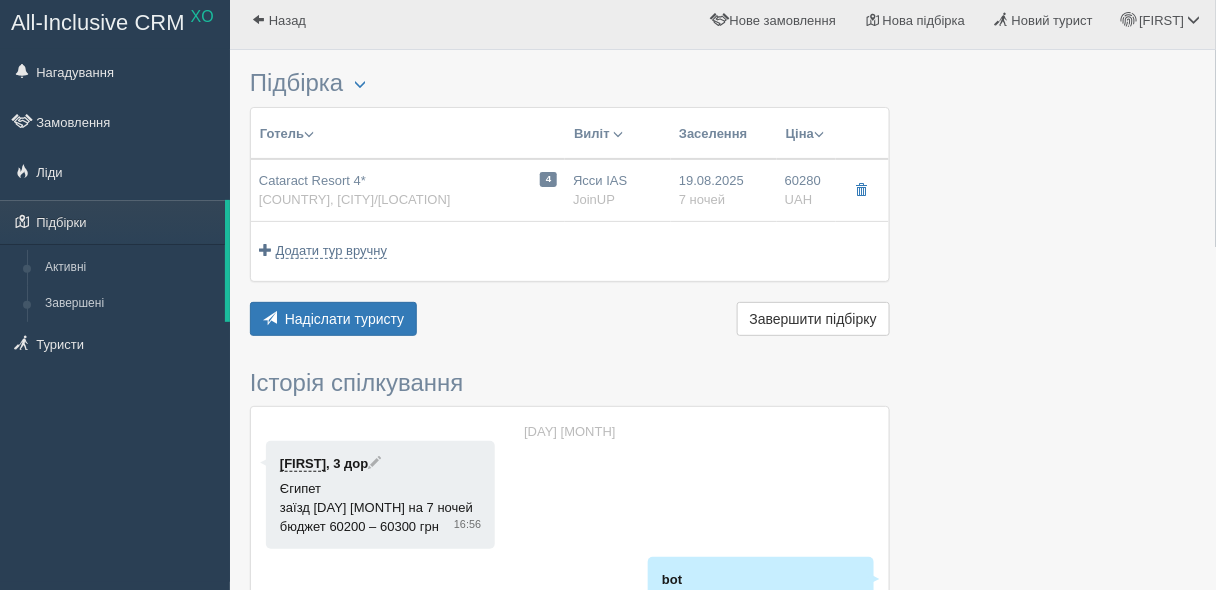 scroll, scrollTop: 0, scrollLeft: 0, axis: both 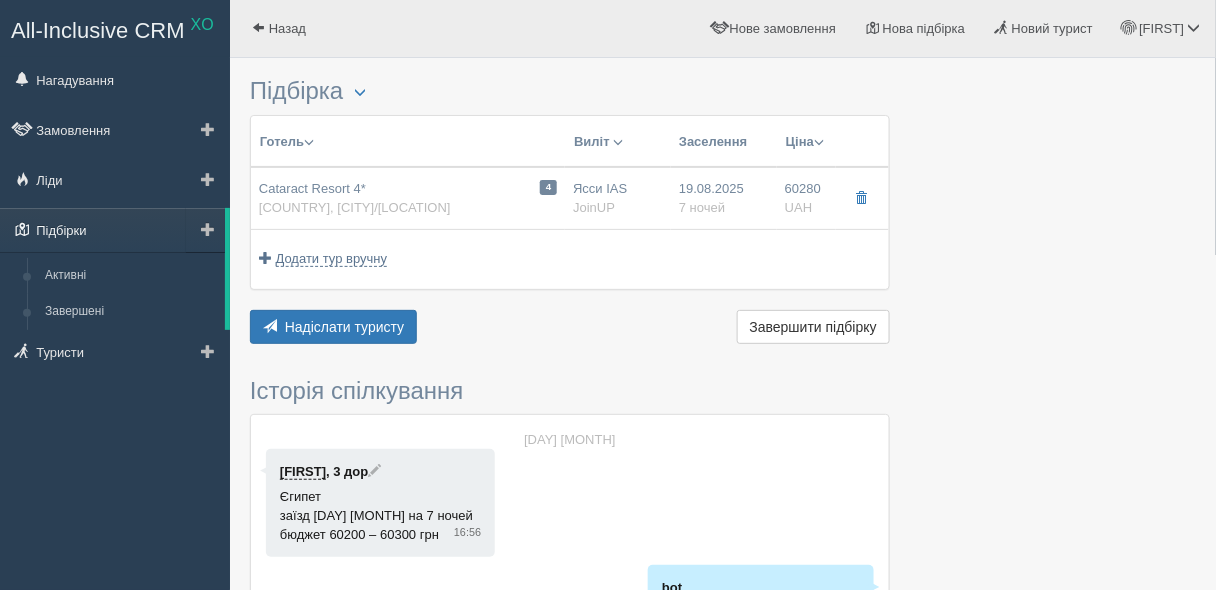 click on "Підбірки" at bounding box center (112, 230) 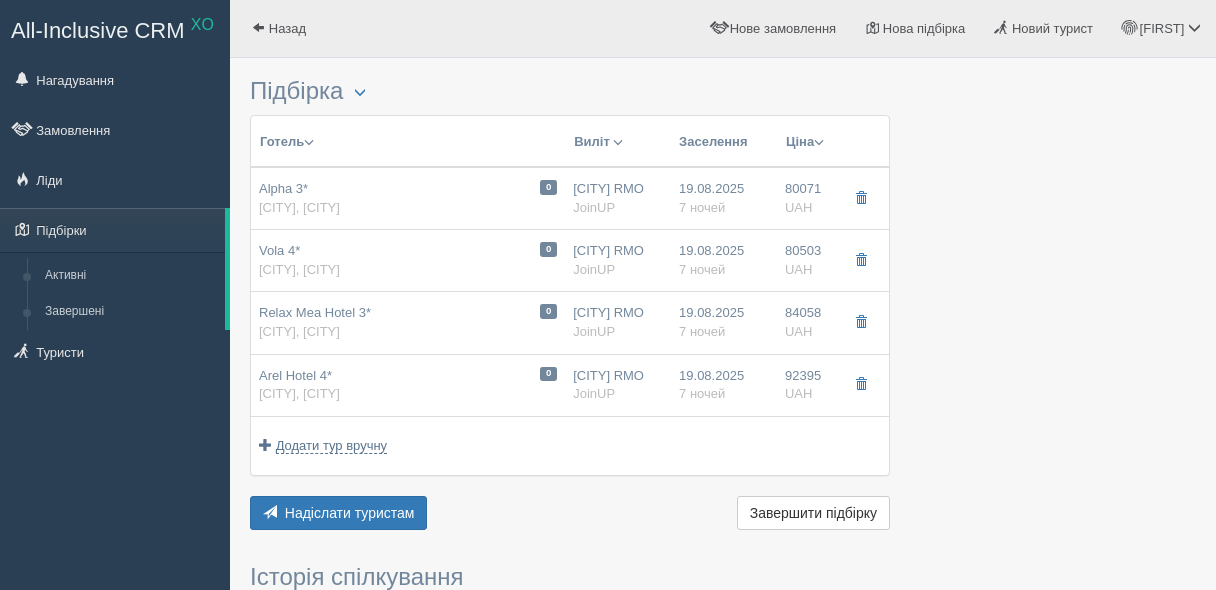 scroll, scrollTop: 320, scrollLeft: 0, axis: vertical 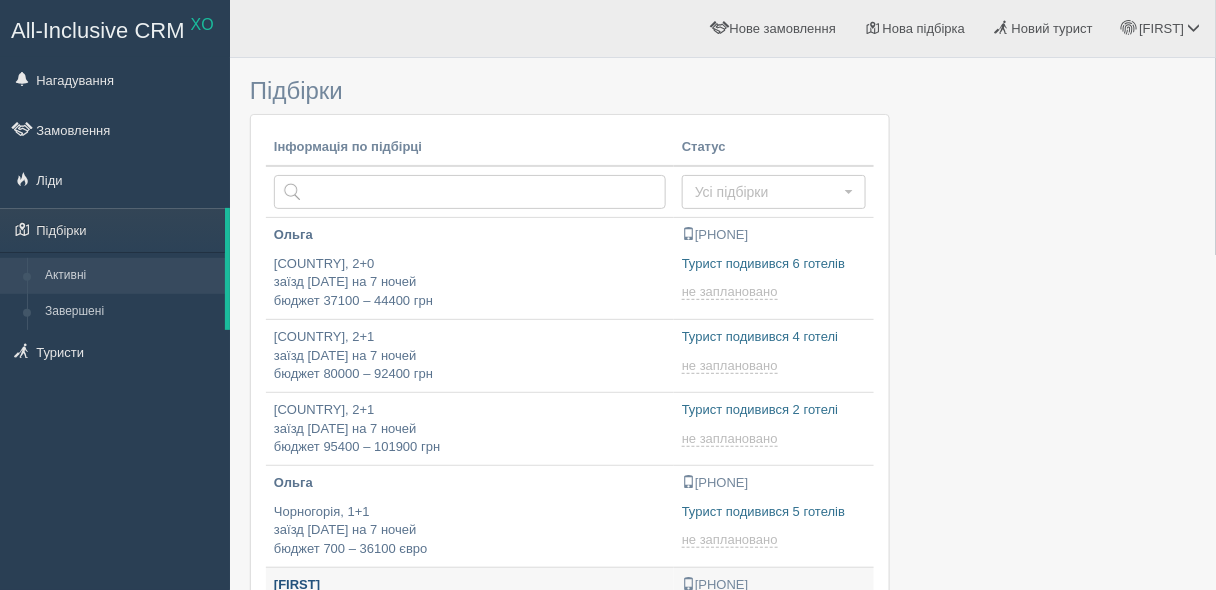 type on "2025-08-04 14:15" 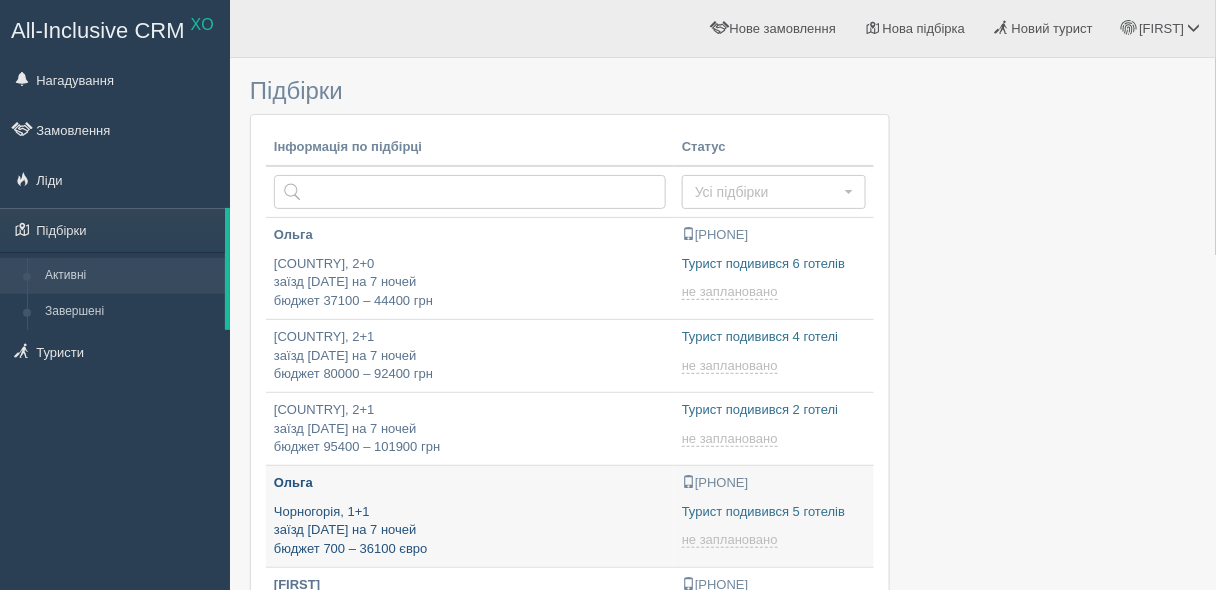 type on "2025-08-04 15:05" 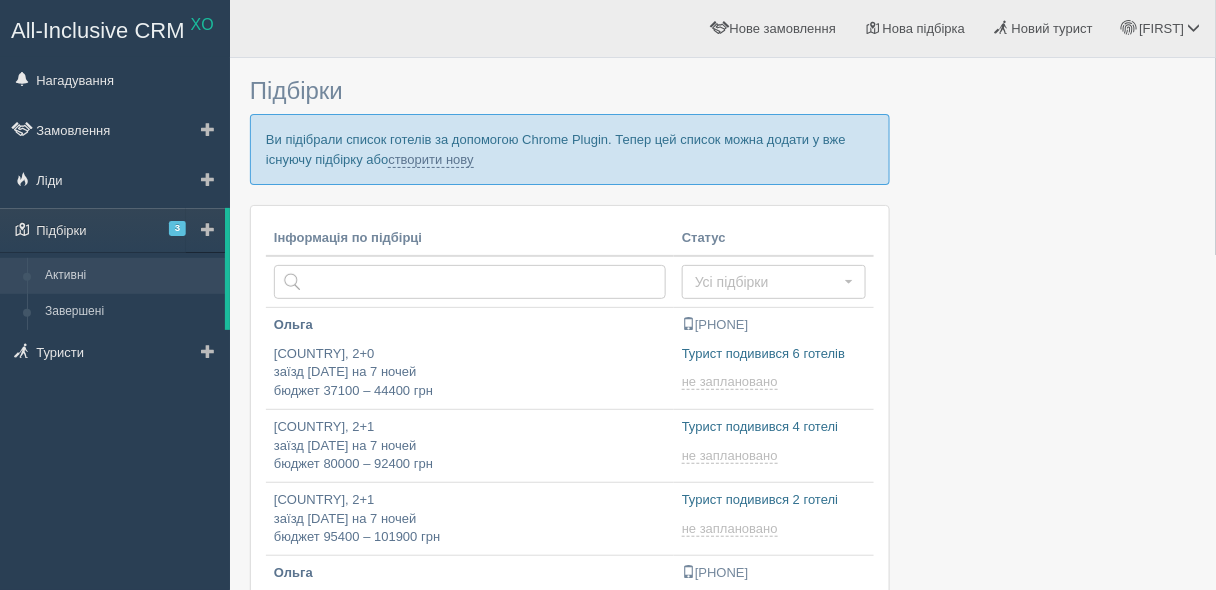 click at bounding box center [208, 229] 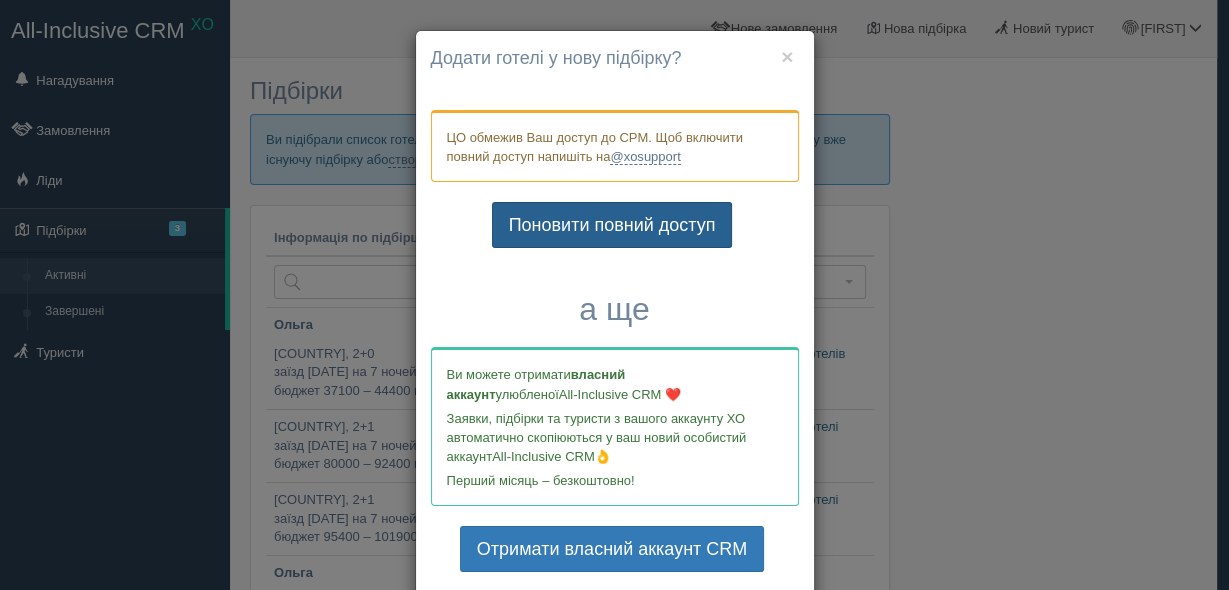 click on "Поновити повний доступ" at bounding box center (612, 225) 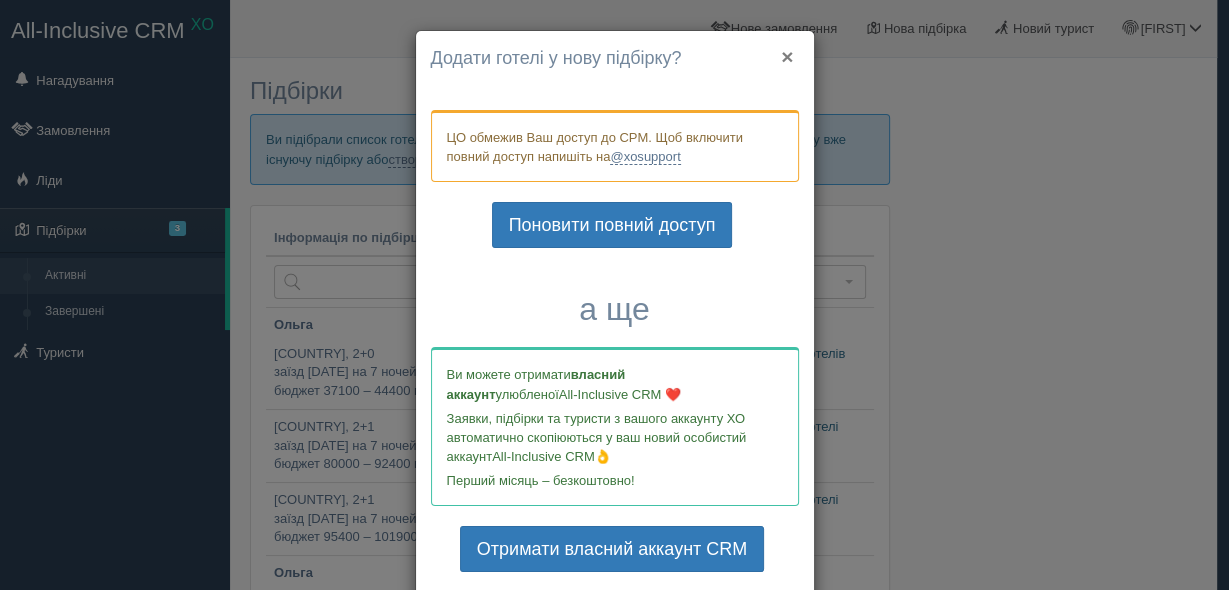 click on "×" at bounding box center (787, 56) 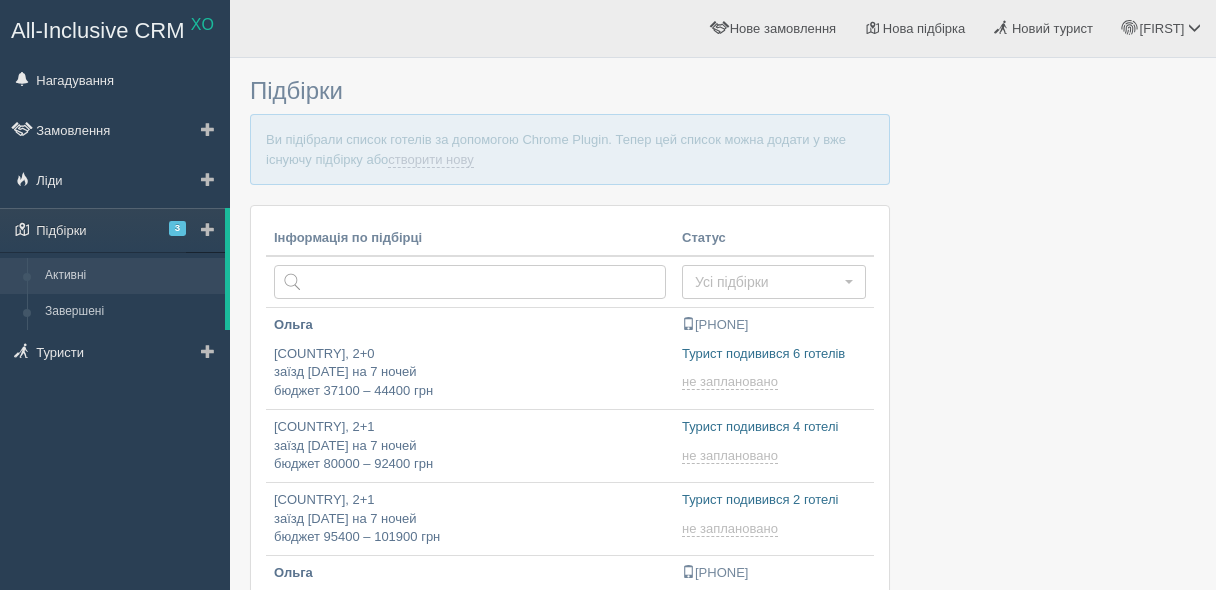 scroll, scrollTop: 0, scrollLeft: 0, axis: both 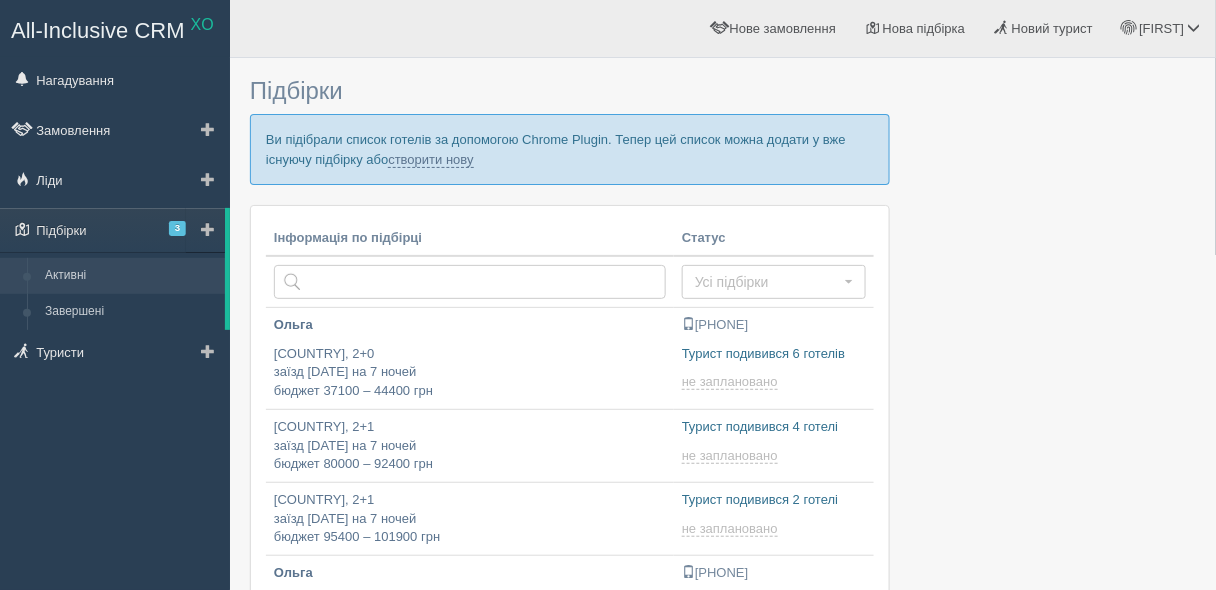 click at bounding box center (205, 230) 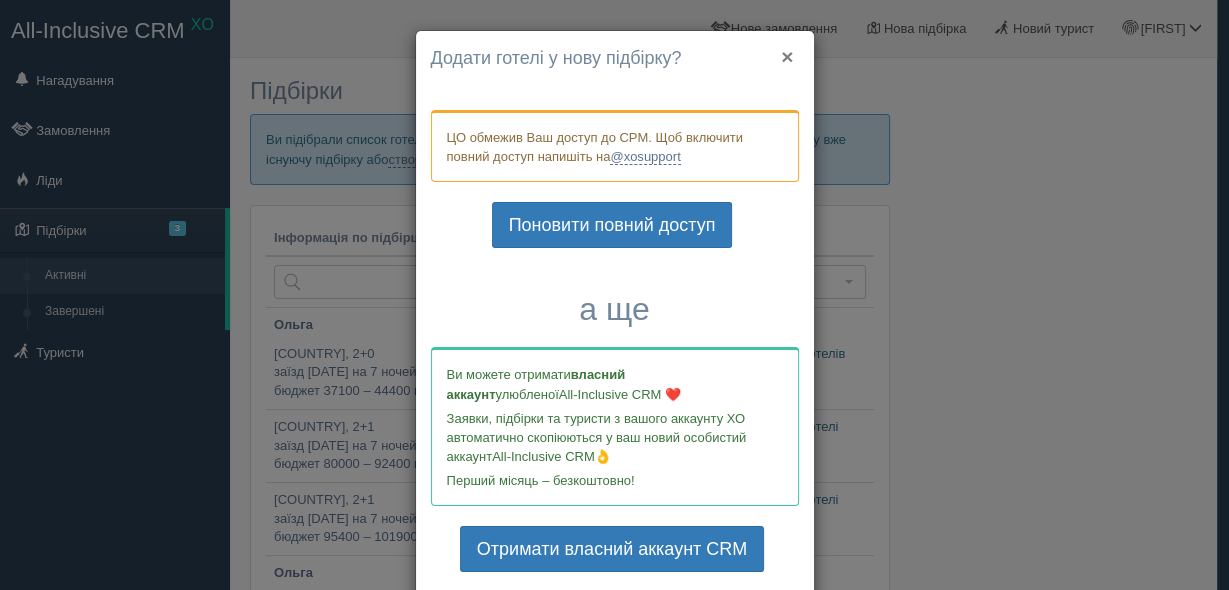 click on "×" at bounding box center [787, 56] 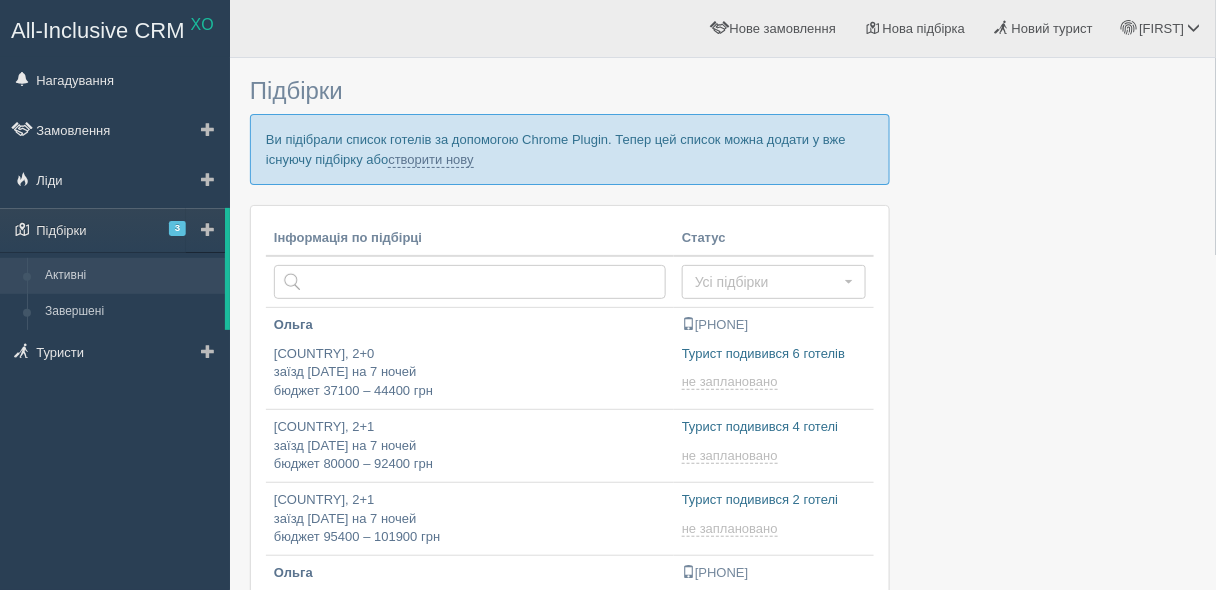 click at bounding box center [205, 230] 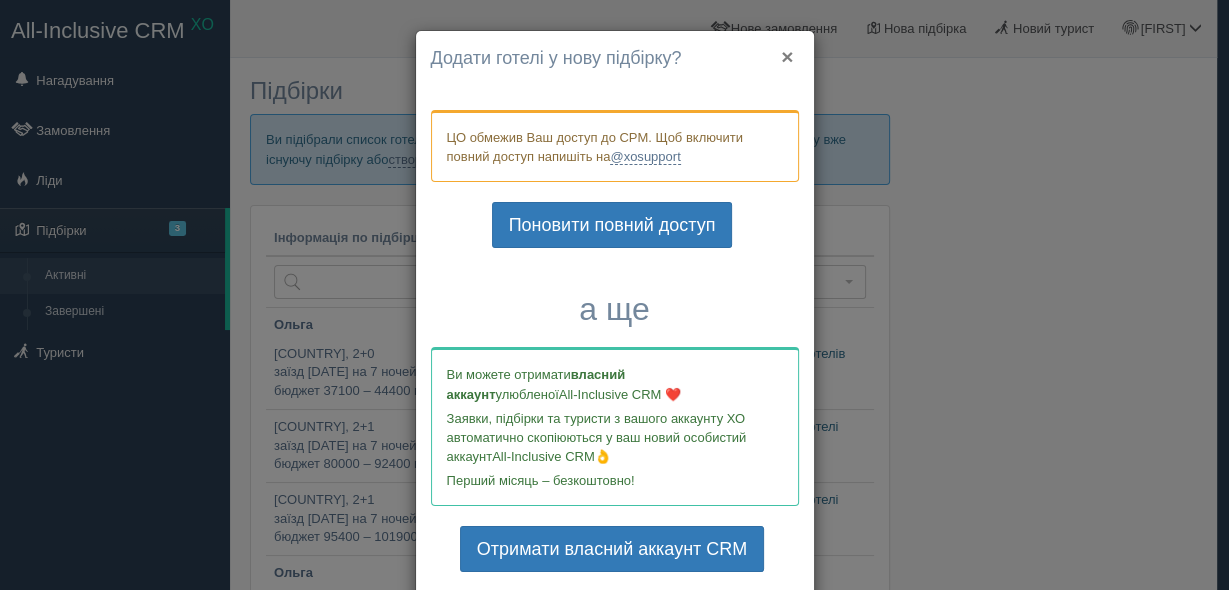 click on "×" at bounding box center (787, 56) 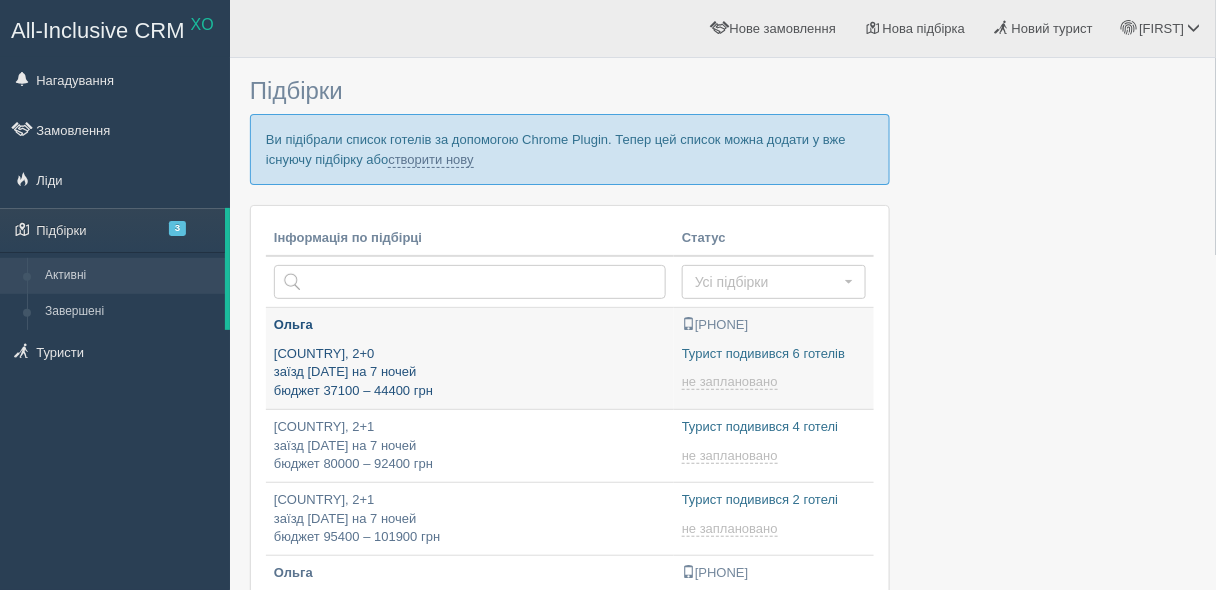type on "[DATE] [TIME]" 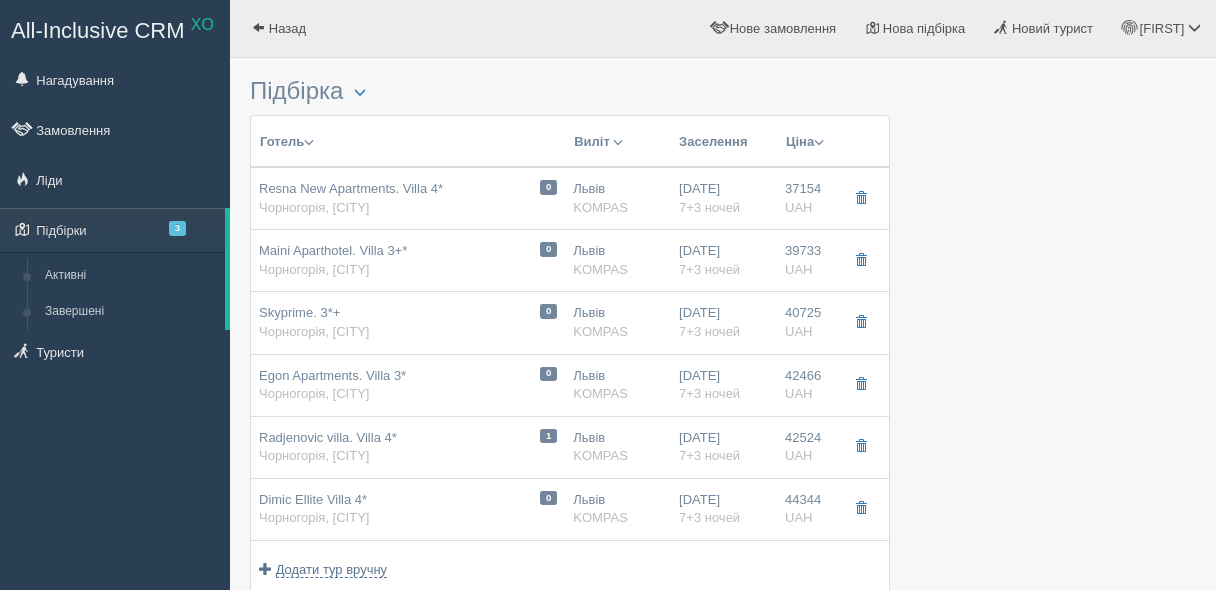 scroll, scrollTop: 0, scrollLeft: 0, axis: both 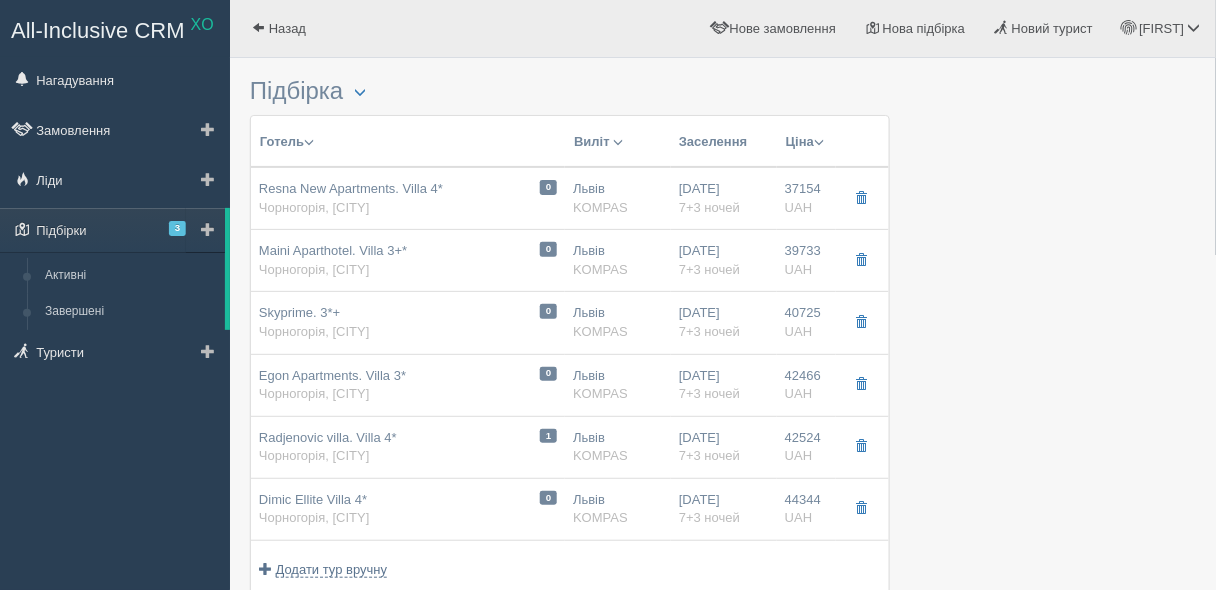 click at bounding box center (205, 230) 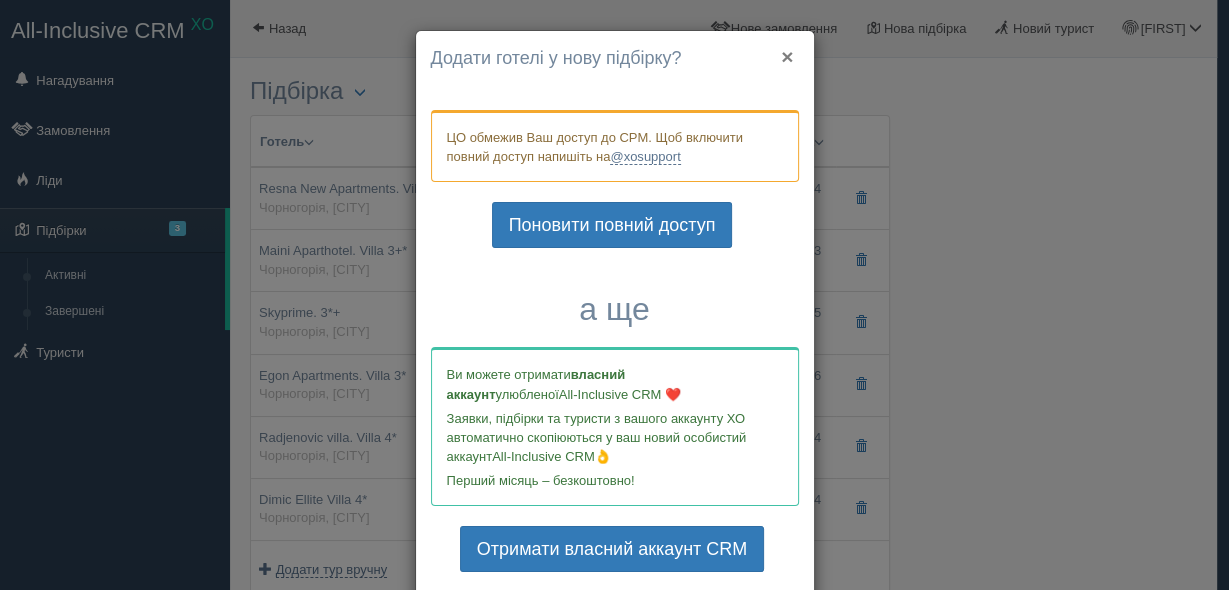 click on "×" at bounding box center [787, 56] 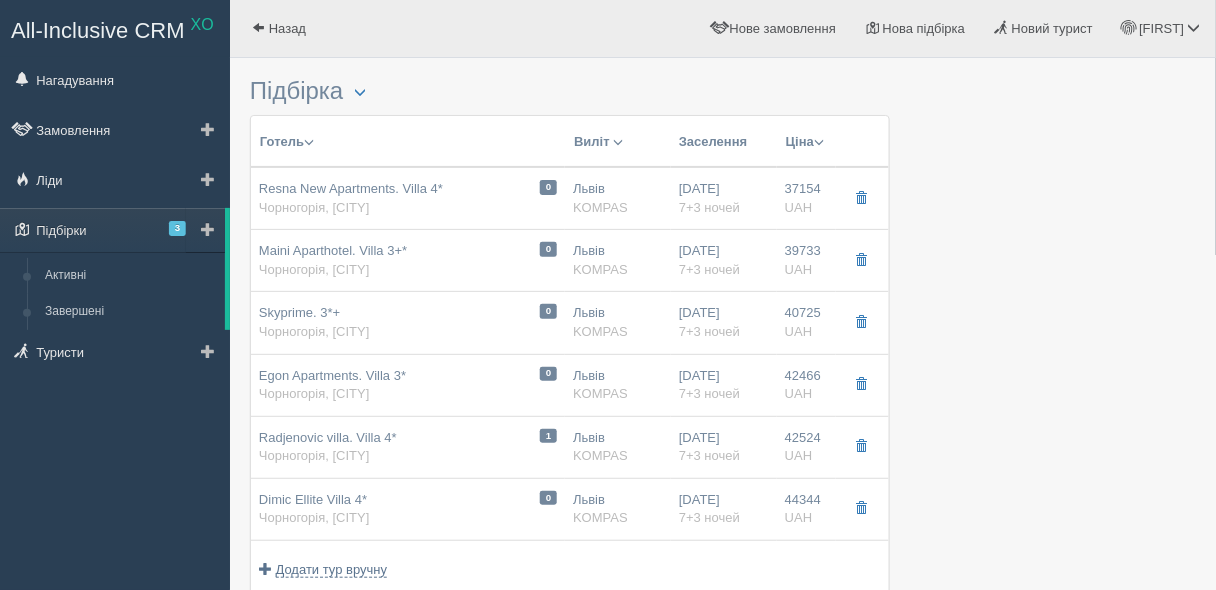 click at bounding box center (208, 229) 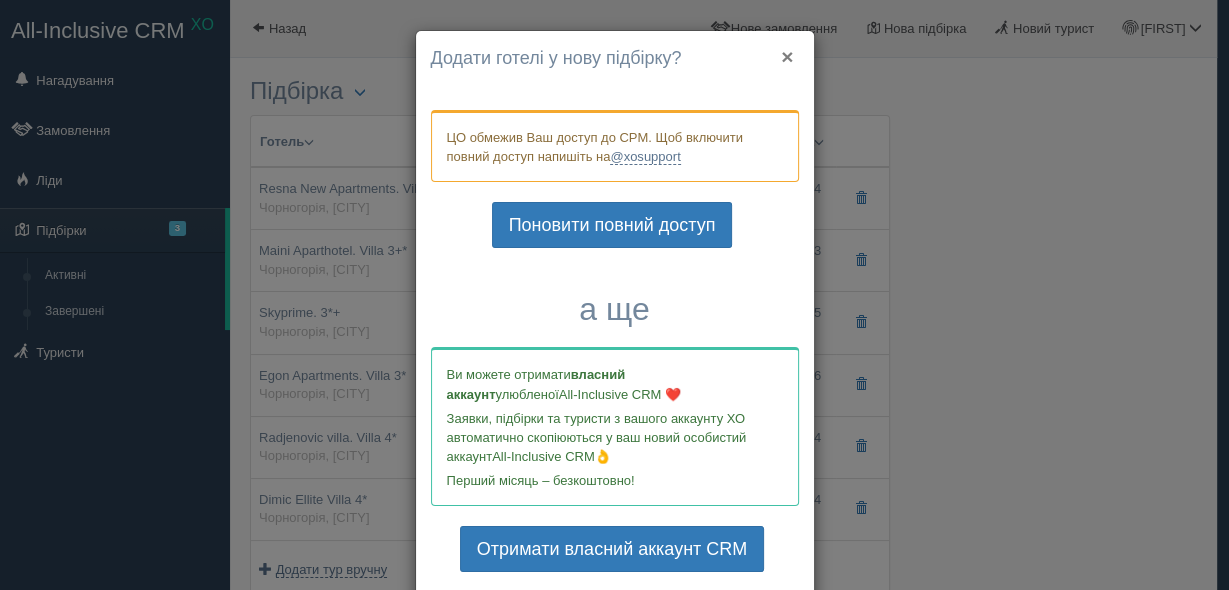 click on "×" at bounding box center [787, 56] 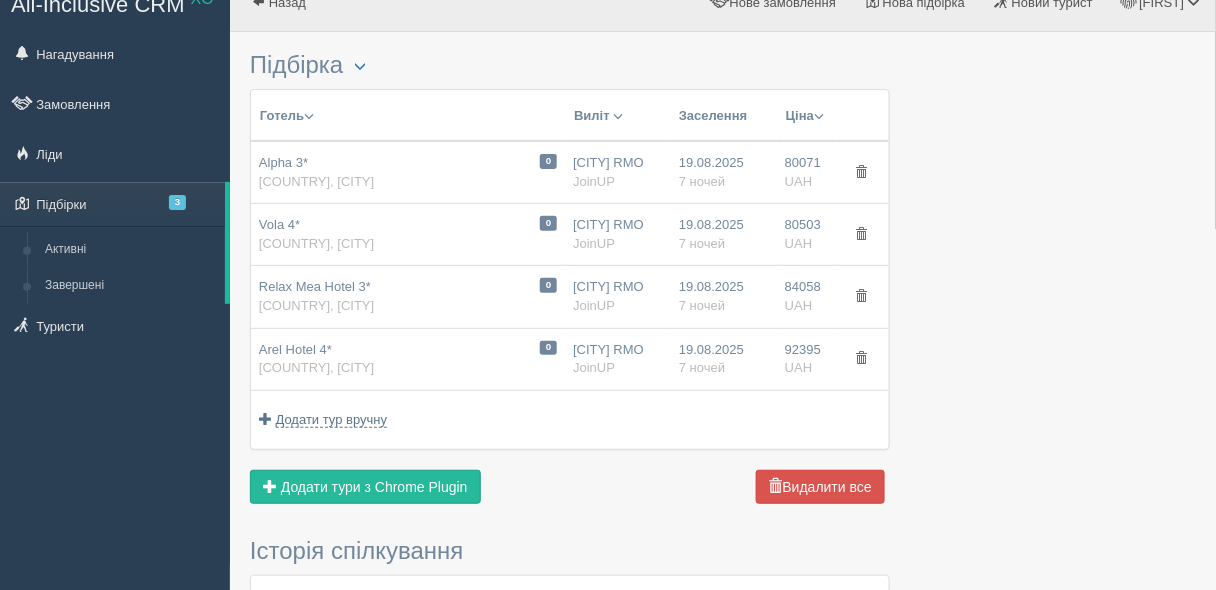 scroll, scrollTop: 0, scrollLeft: 0, axis: both 